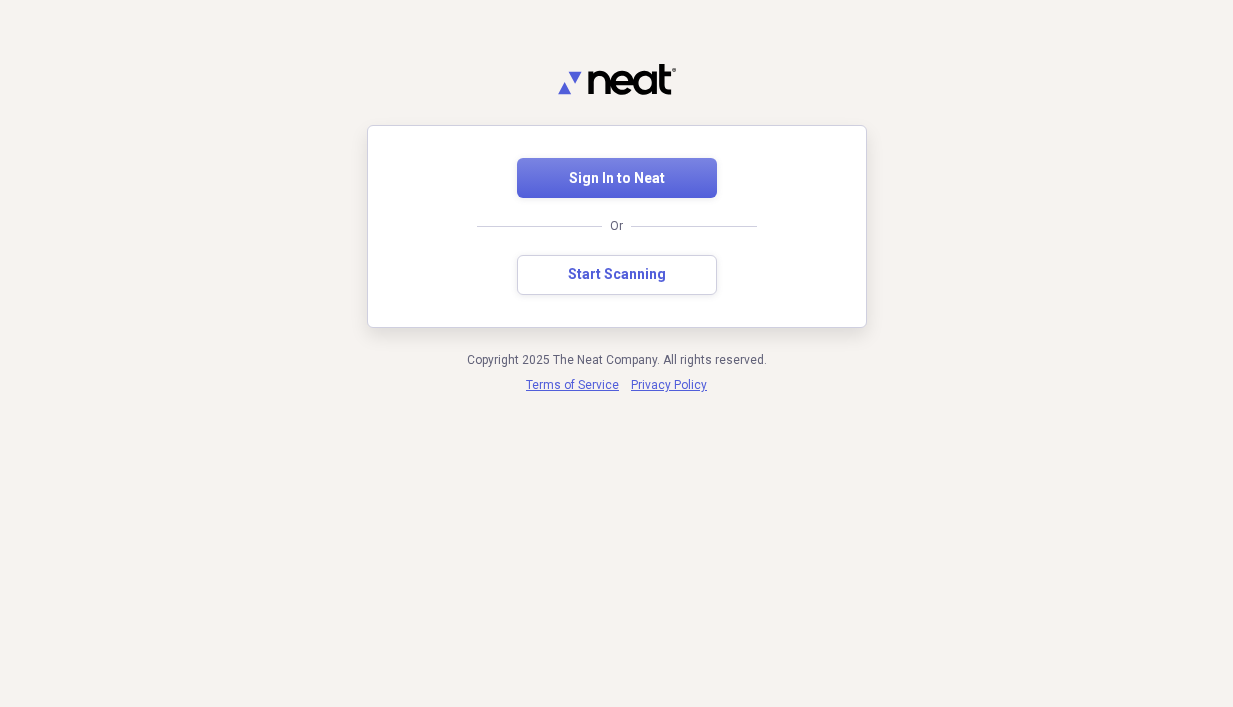 scroll, scrollTop: 0, scrollLeft: 0, axis: both 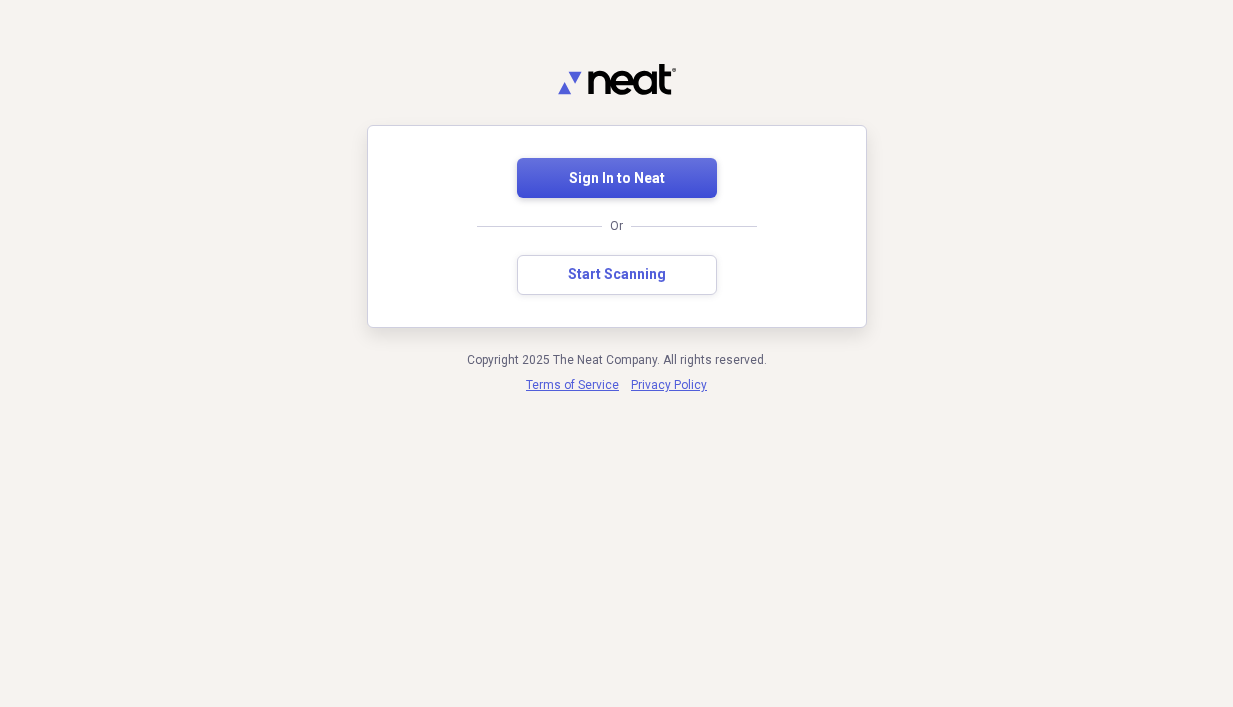 click on "Sign In to Neat" at bounding box center (617, 178) 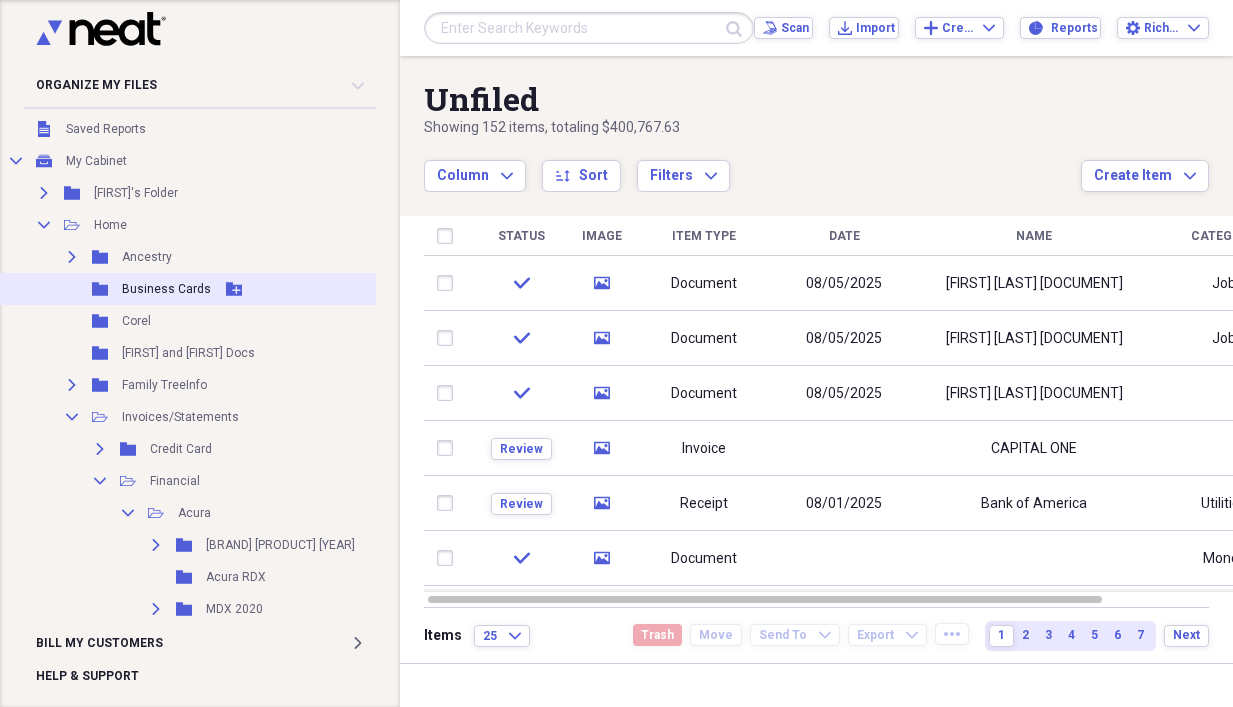 scroll, scrollTop: 200, scrollLeft: 0, axis: vertical 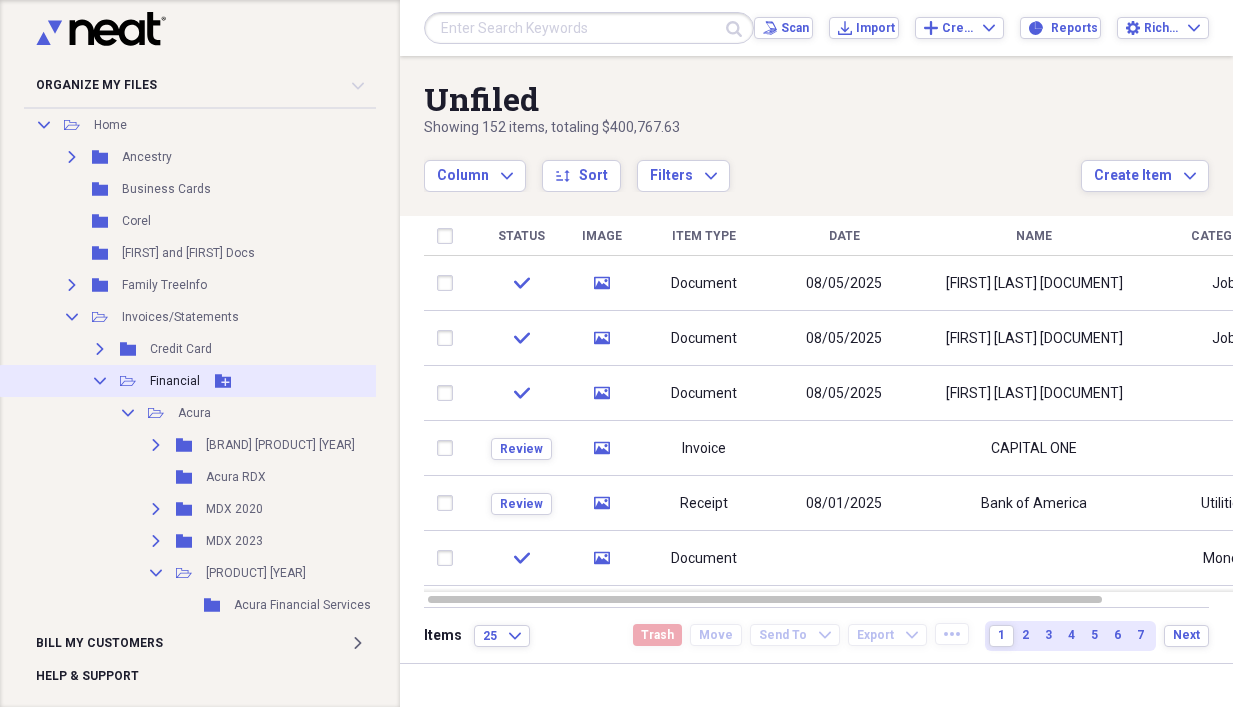 click 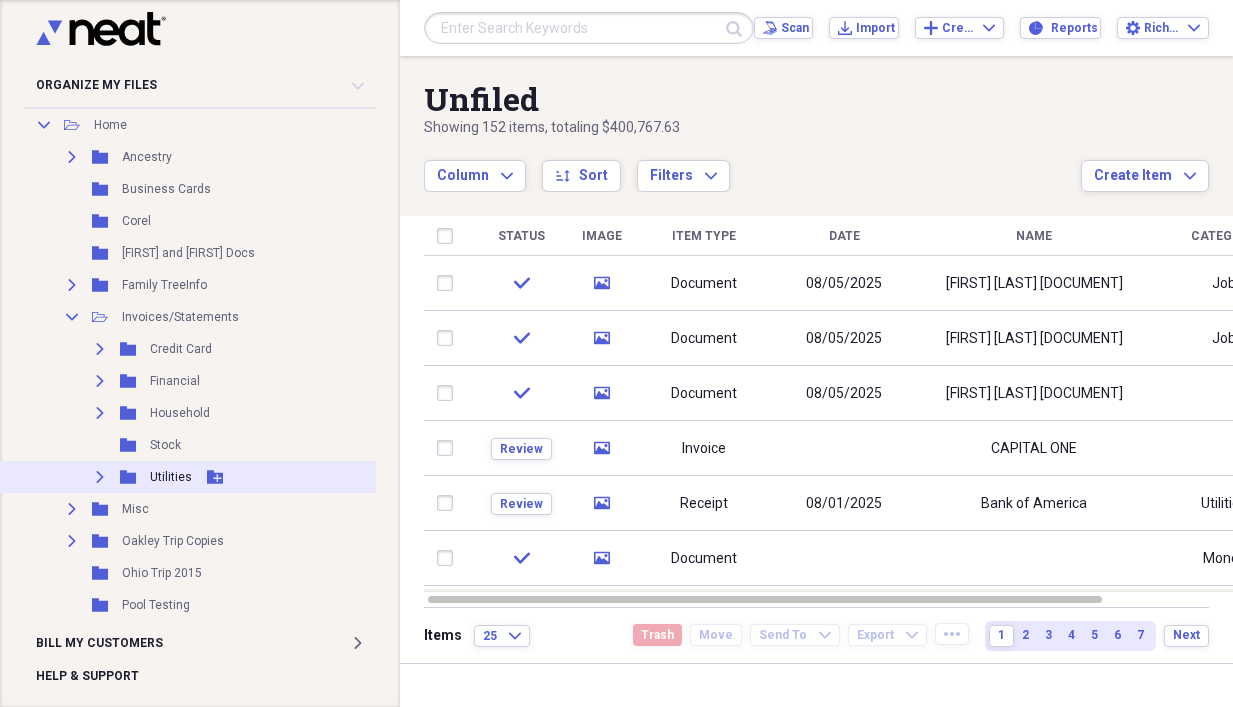 click on "Expand" 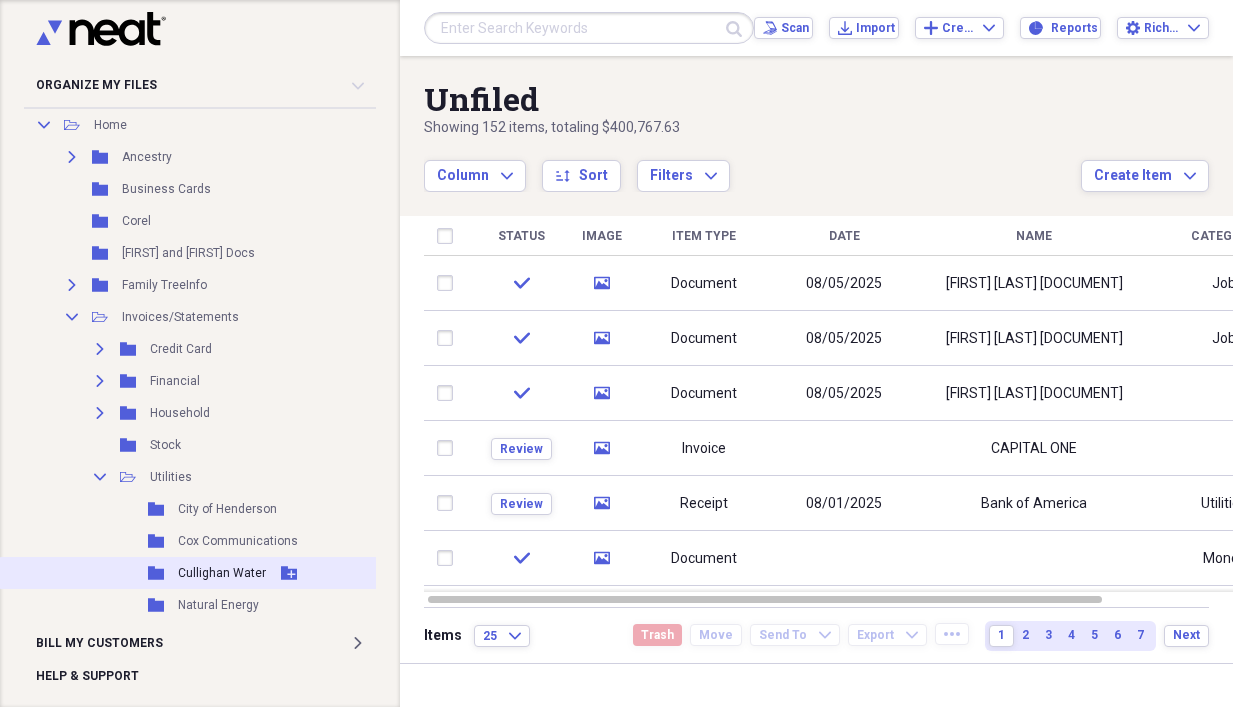 click 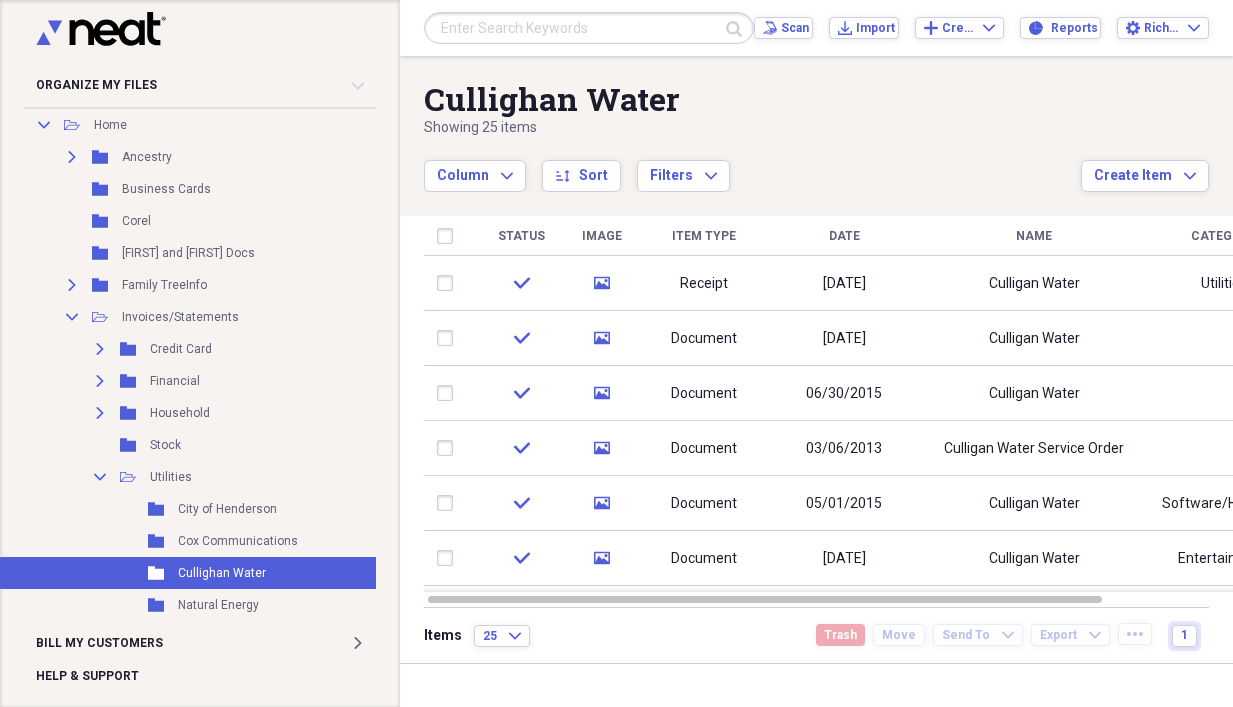 click on "Date" at bounding box center [844, 236] 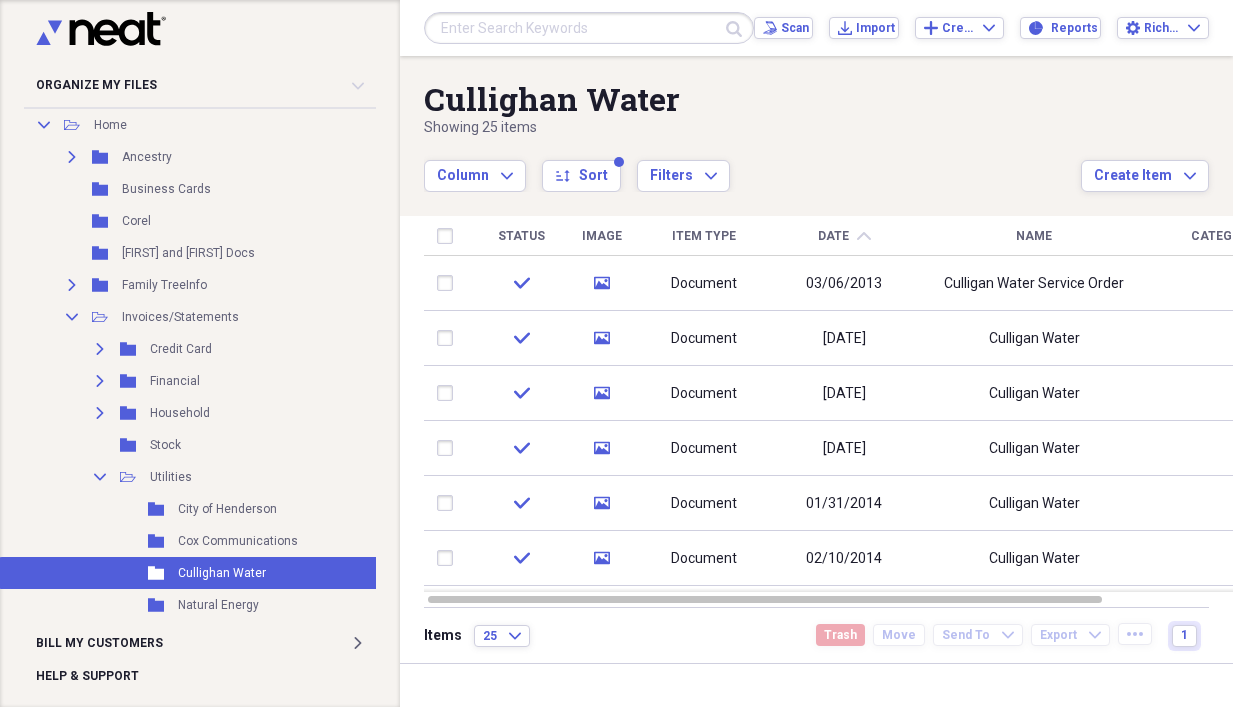 click on "Date" at bounding box center (833, 236) 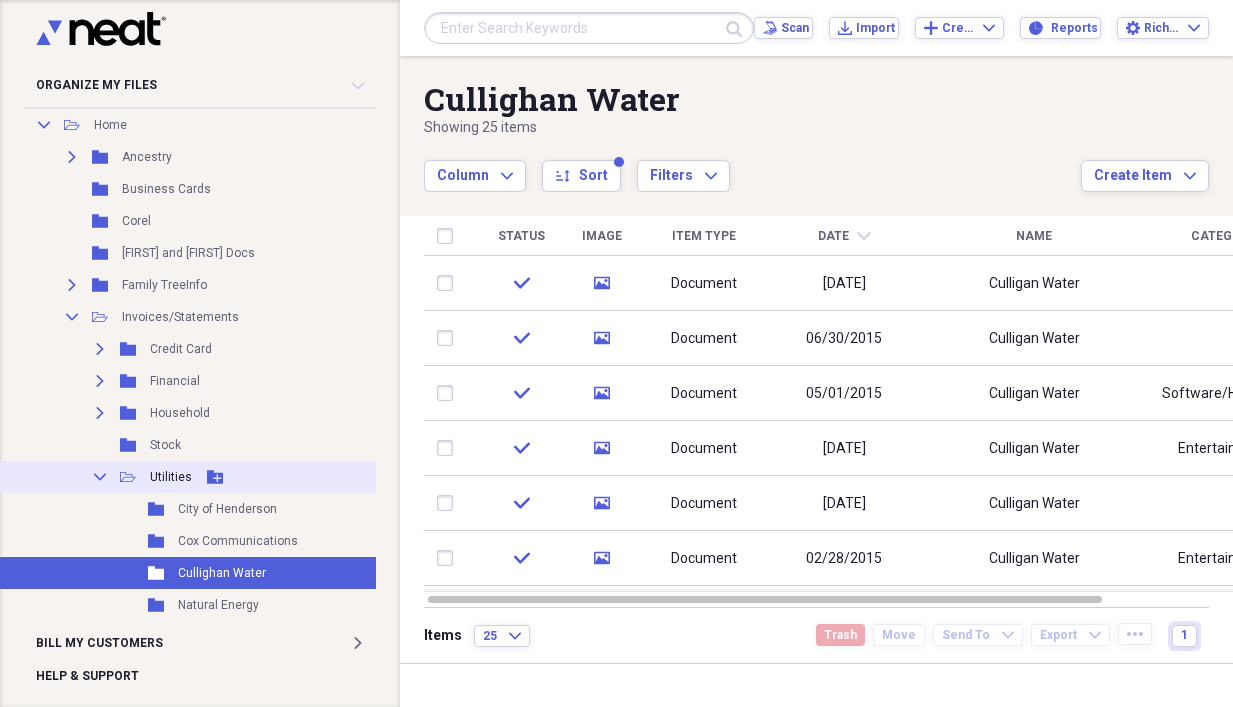 click 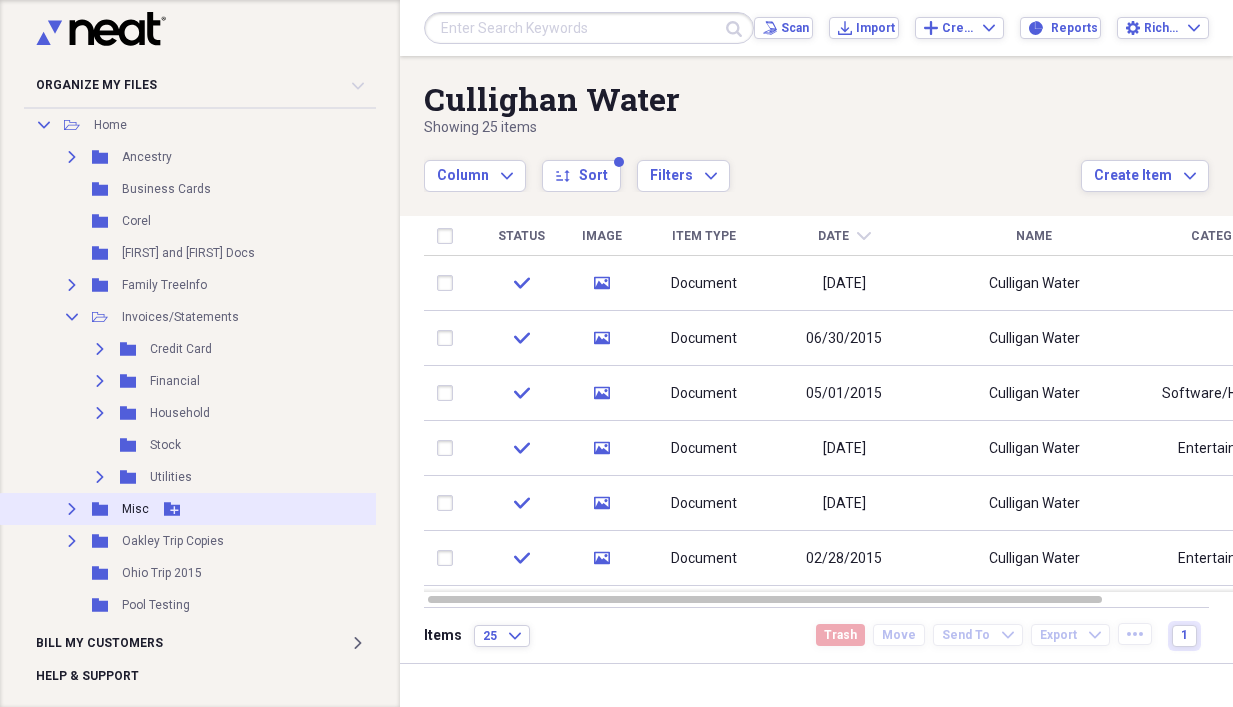 click on "Expand" 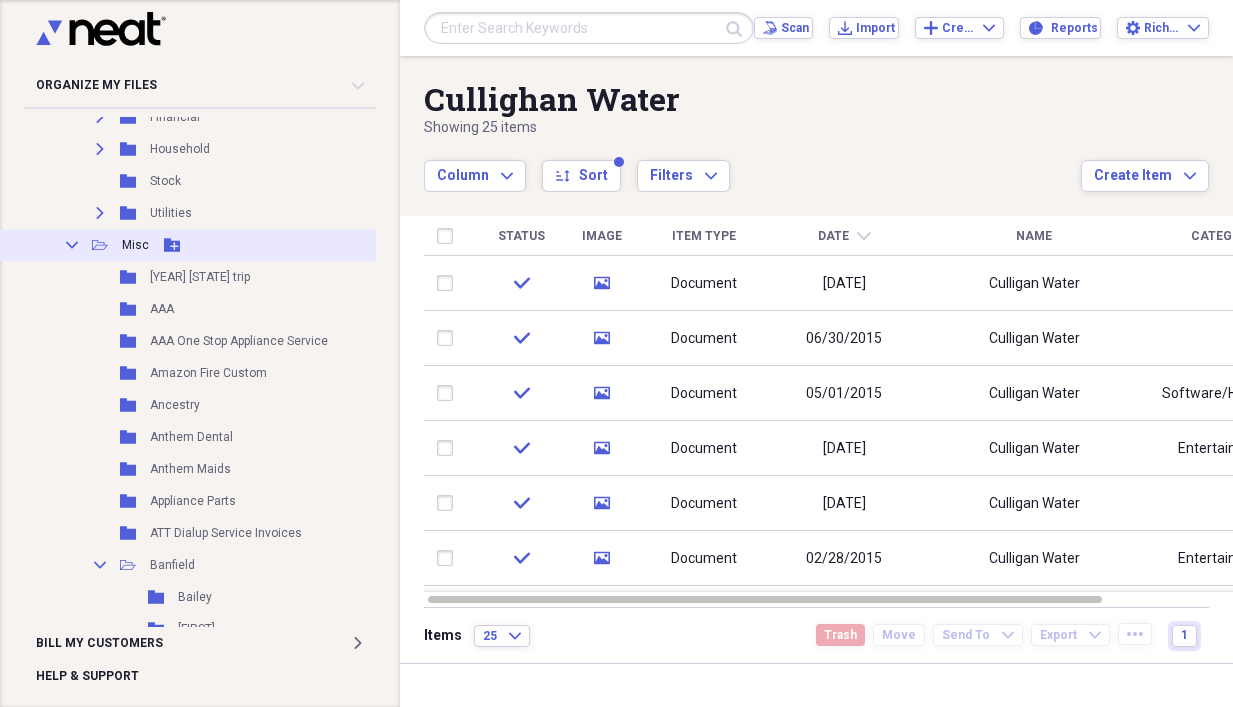 scroll, scrollTop: 500, scrollLeft: 0, axis: vertical 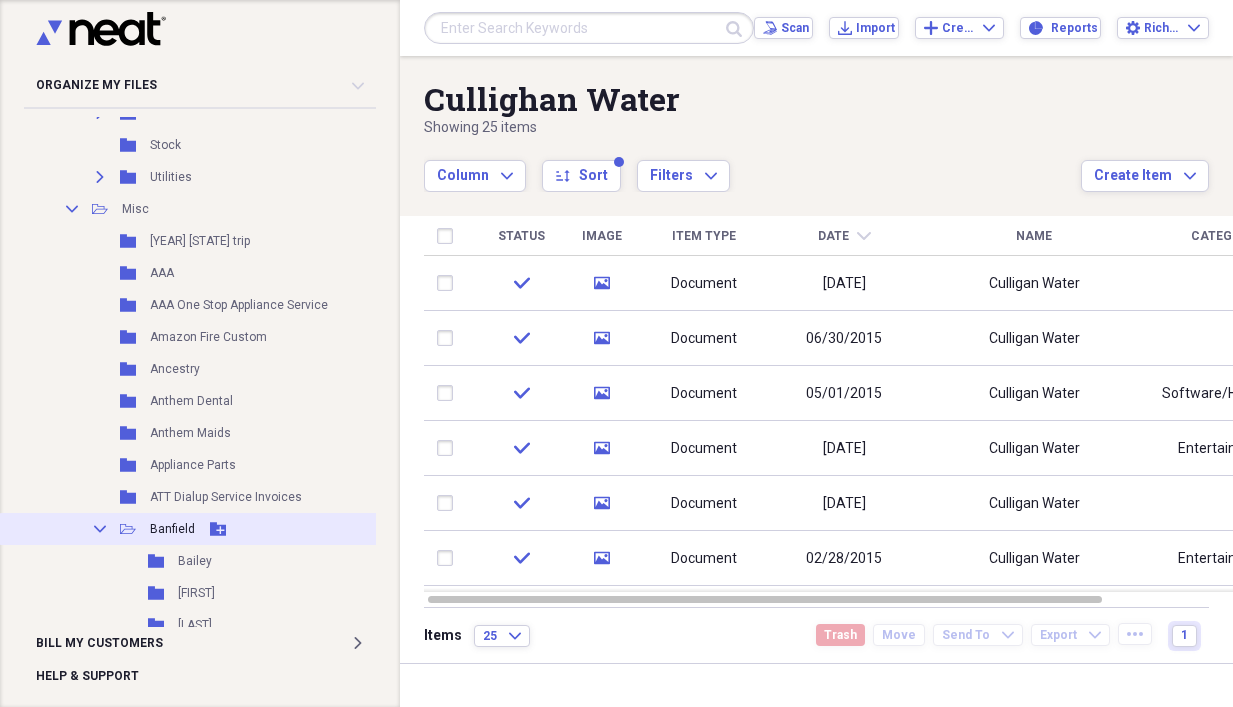 click on "Collapse" 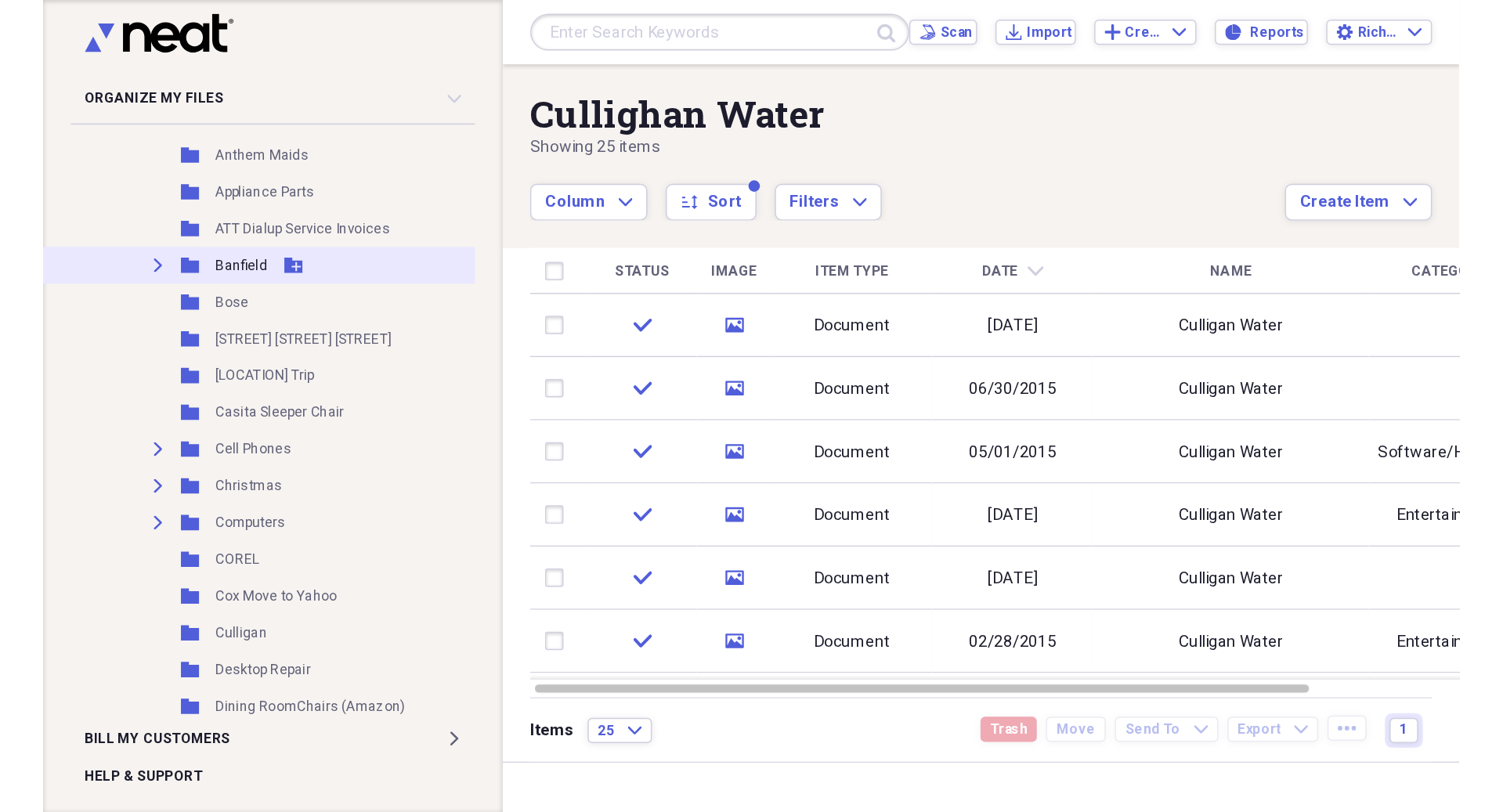 scroll, scrollTop: 626, scrollLeft: 0, axis: vertical 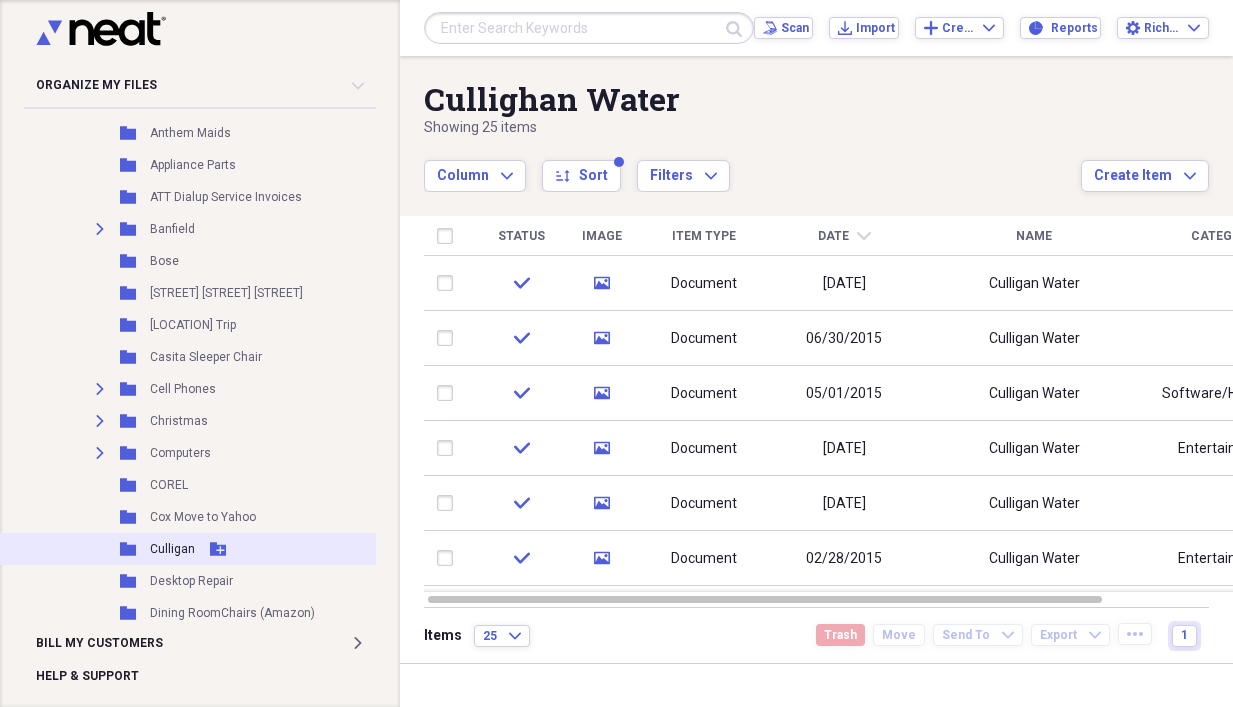 click 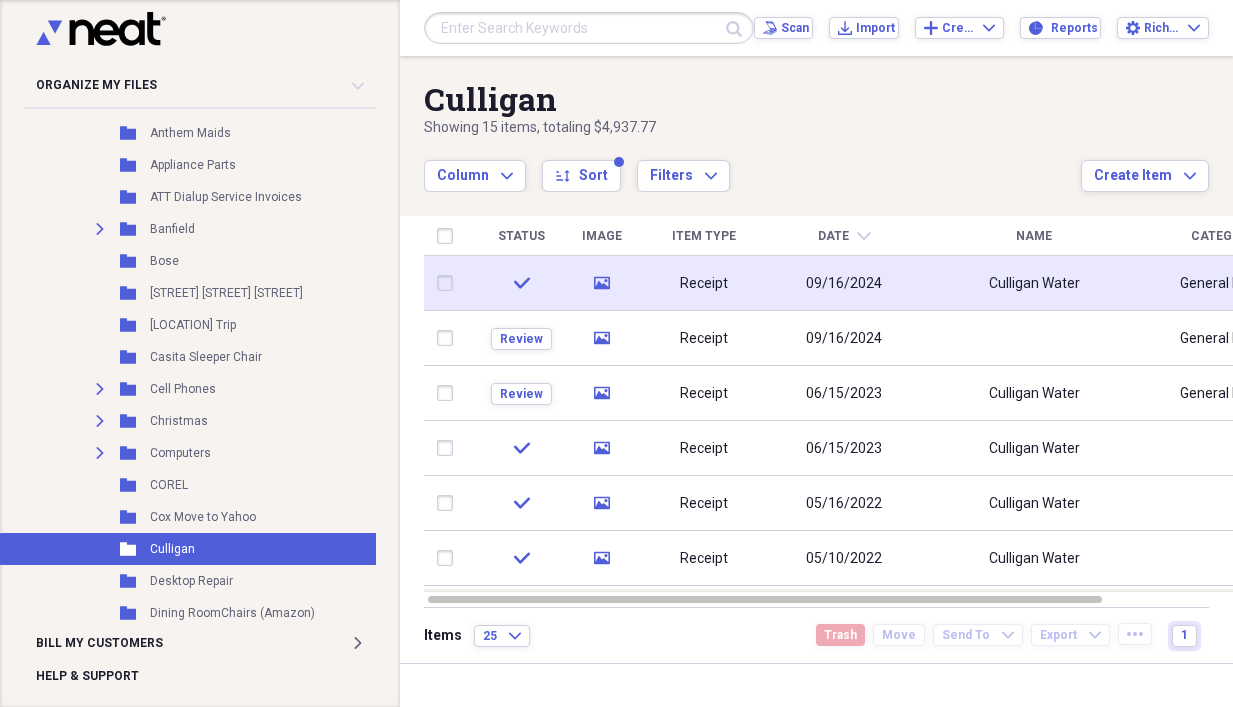 click on "09/16/2024" at bounding box center [844, 284] 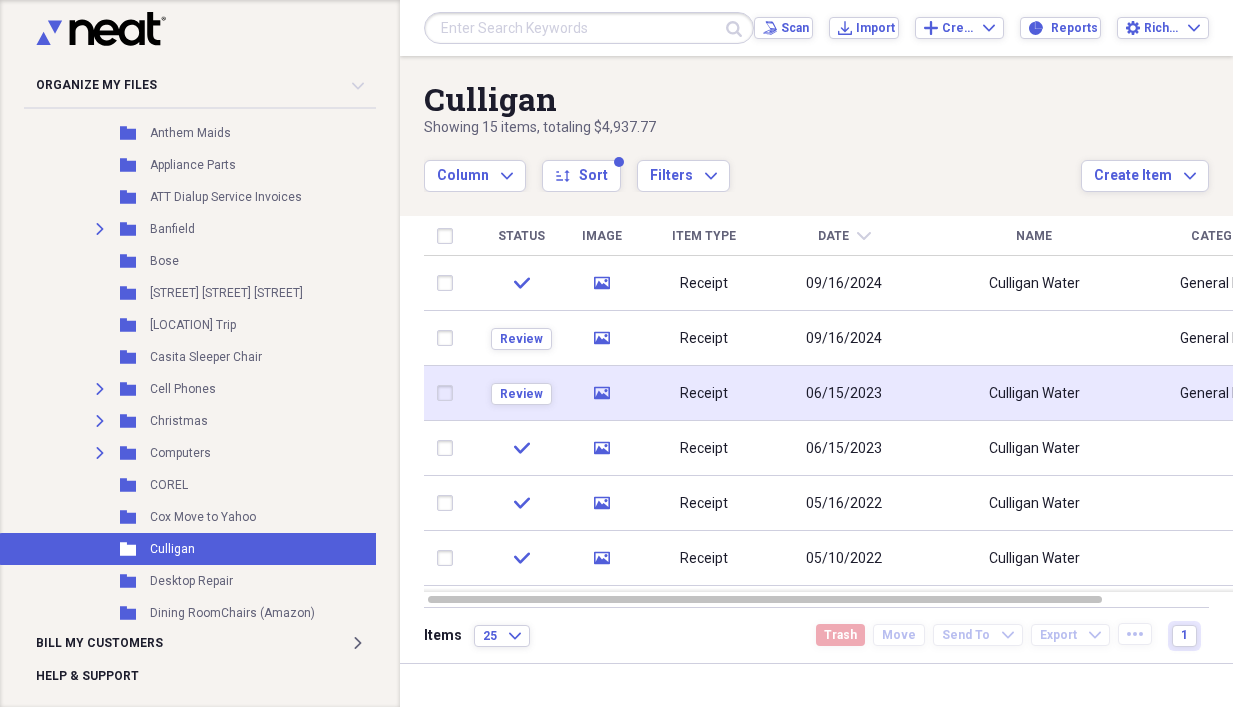click on "Receipt" at bounding box center (704, 394) 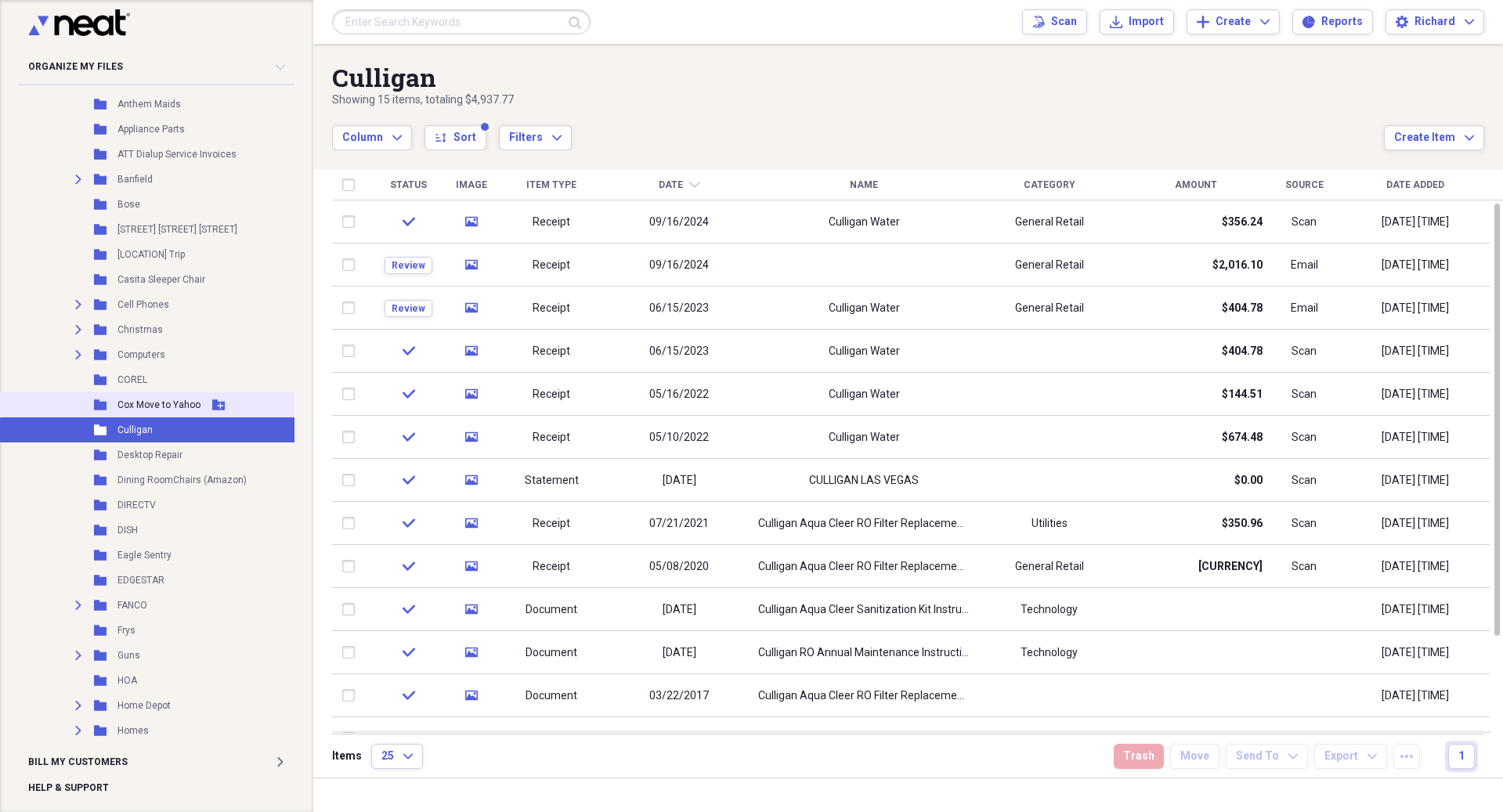 click on "Cox Move to Yahoo" at bounding box center (159, 405) 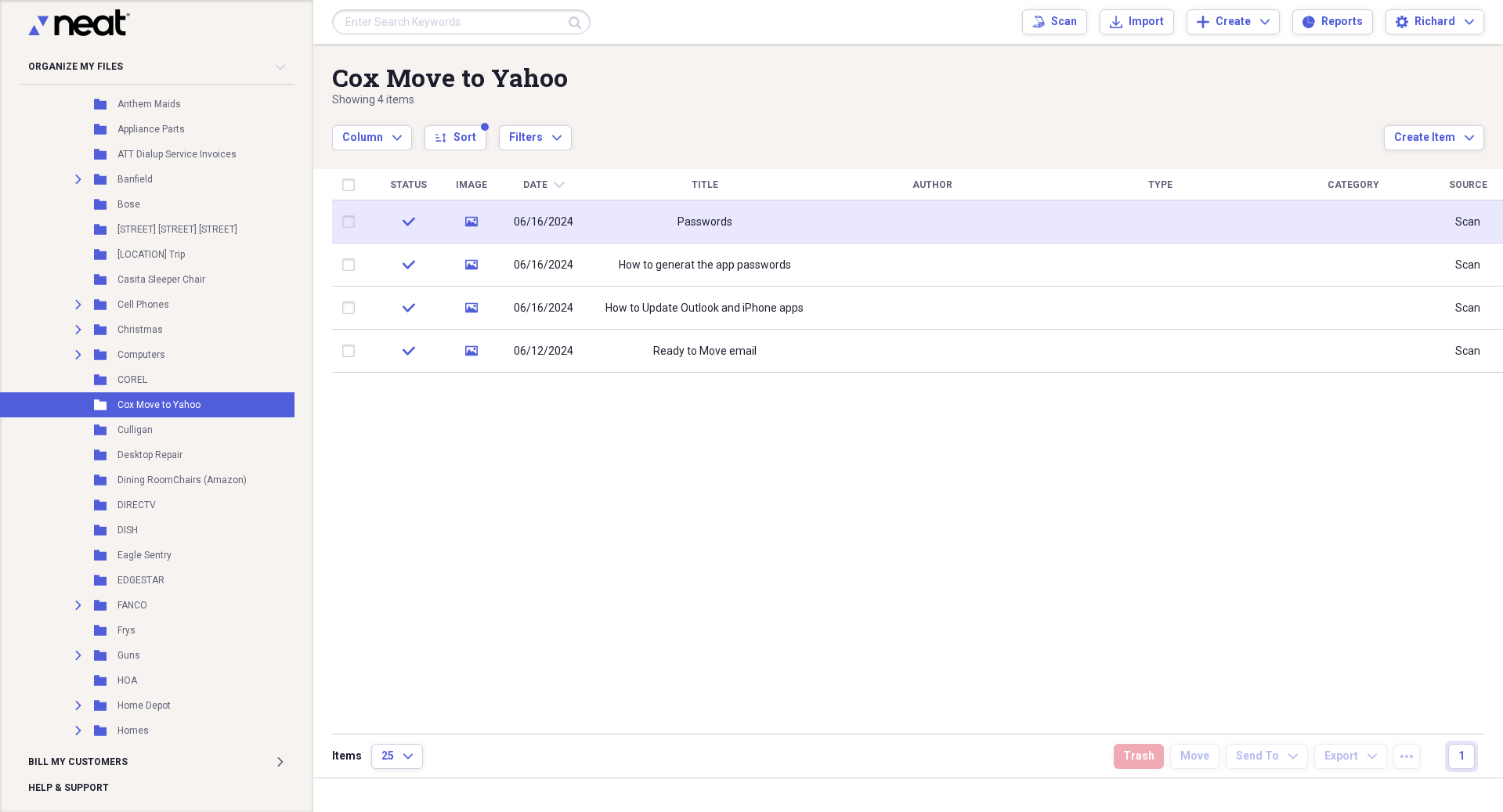 click on "06/16/2024" at bounding box center (544, 222) 